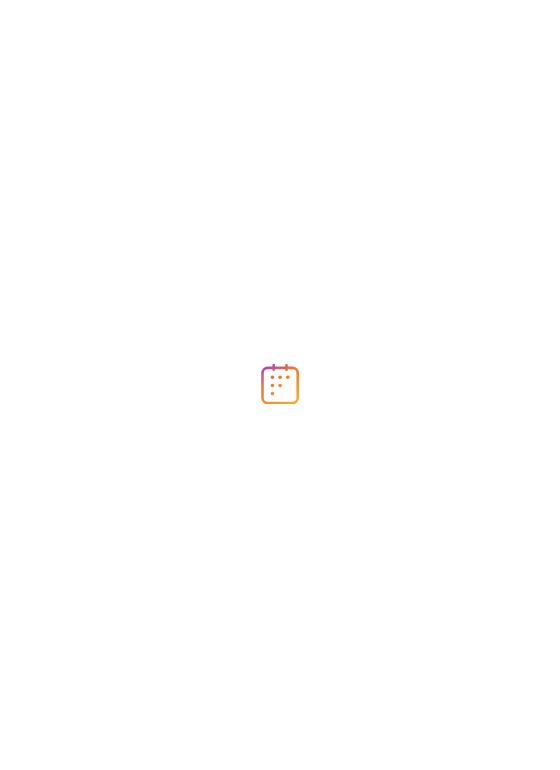 scroll, scrollTop: 0, scrollLeft: 0, axis: both 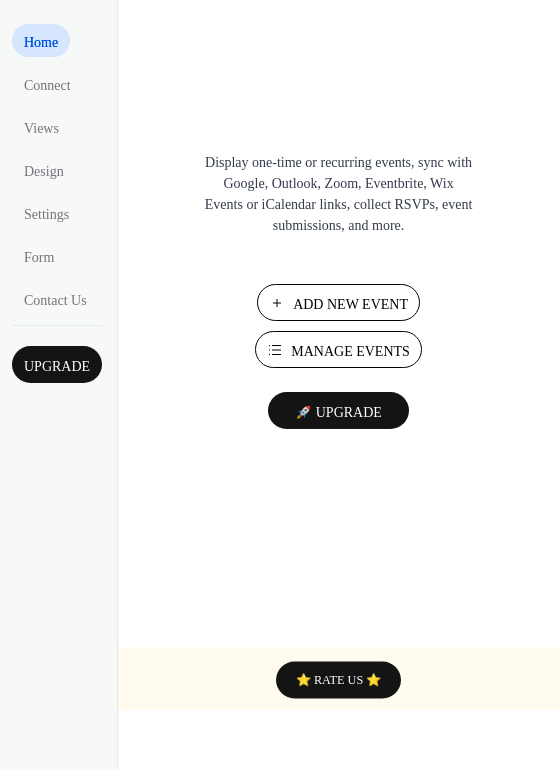 click on "Manage Events" at bounding box center (350, 351) 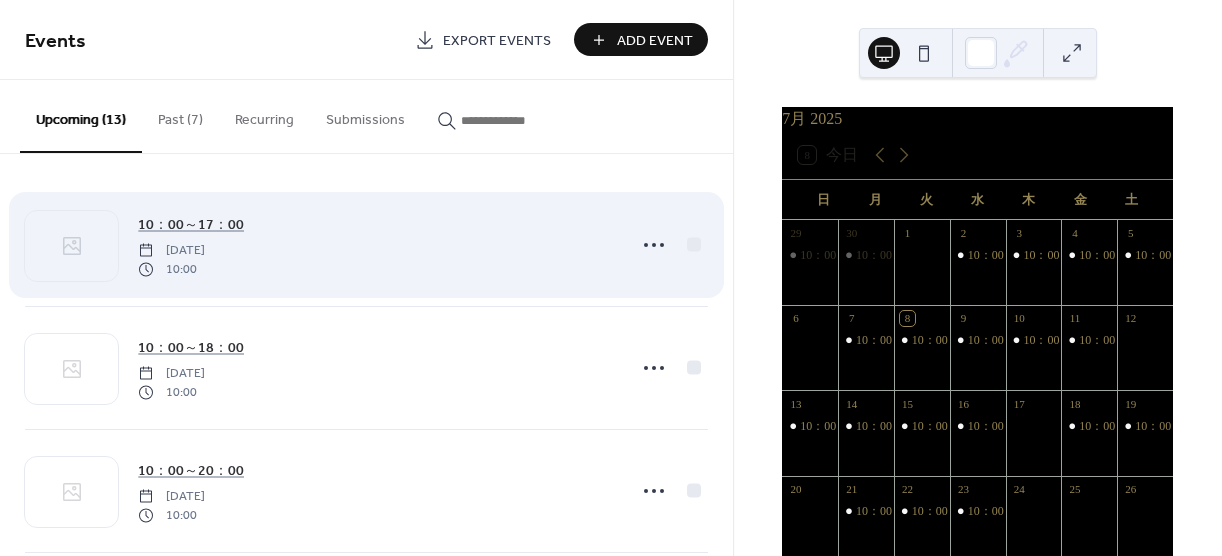 scroll, scrollTop: 0, scrollLeft: 0, axis: both 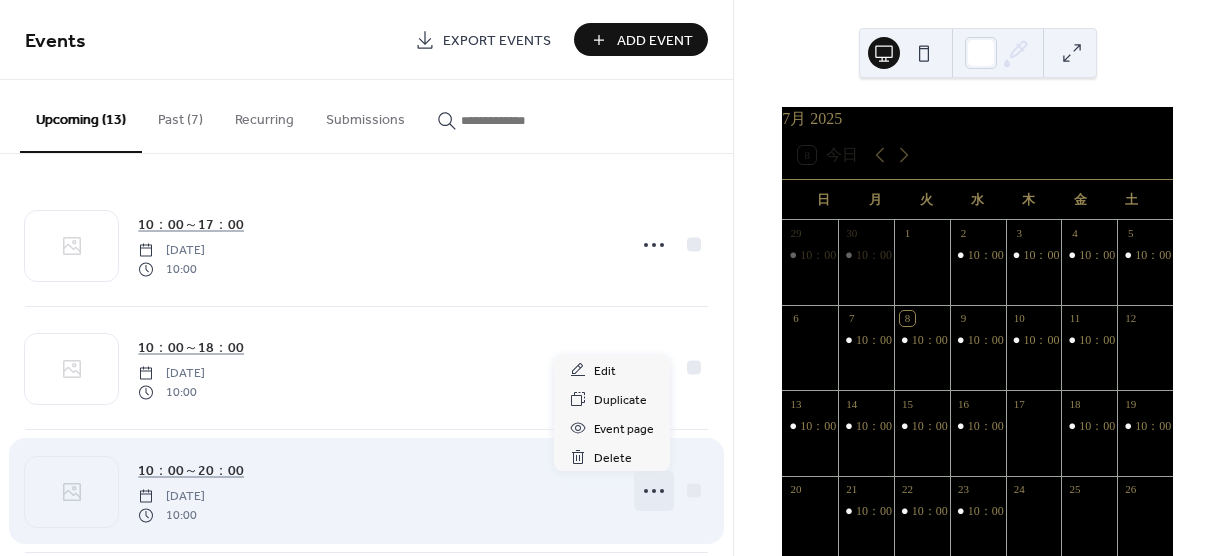 click 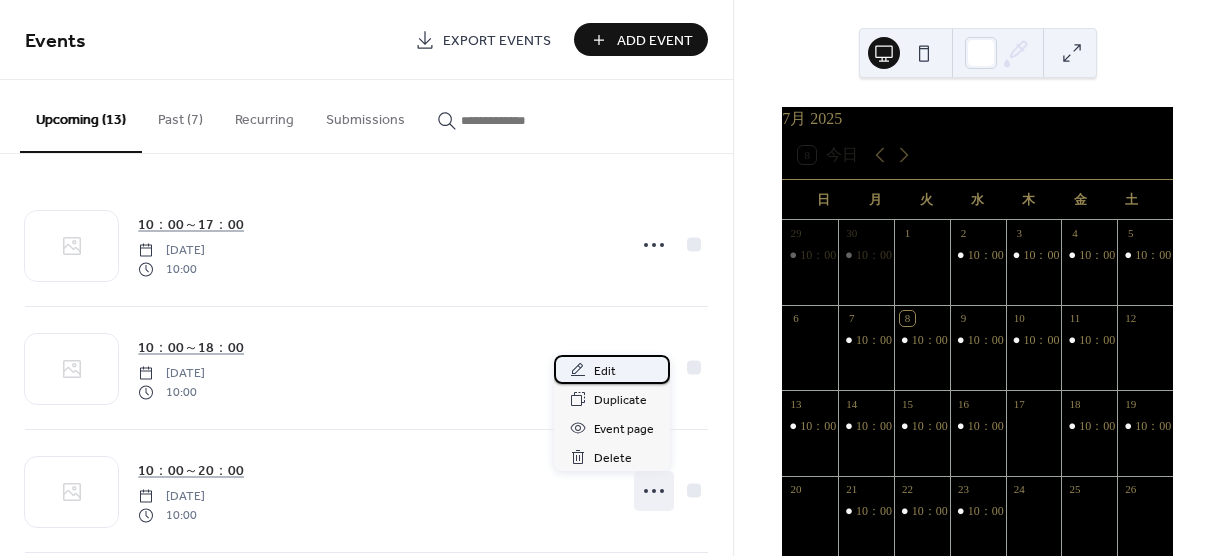 click on "Edit" at bounding box center [605, 371] 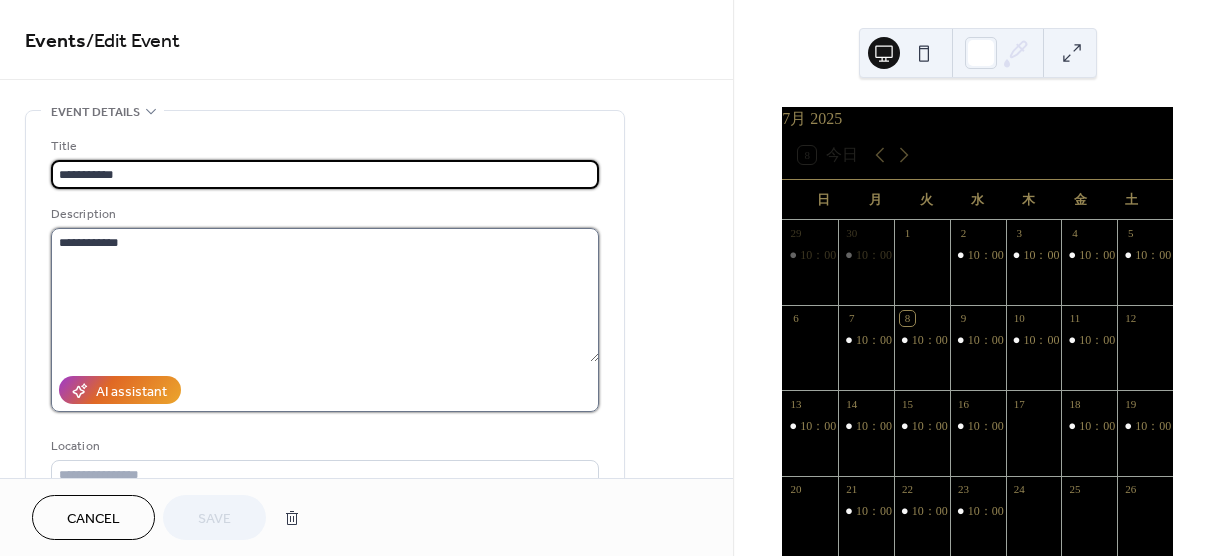 click on "**********" at bounding box center [325, 295] 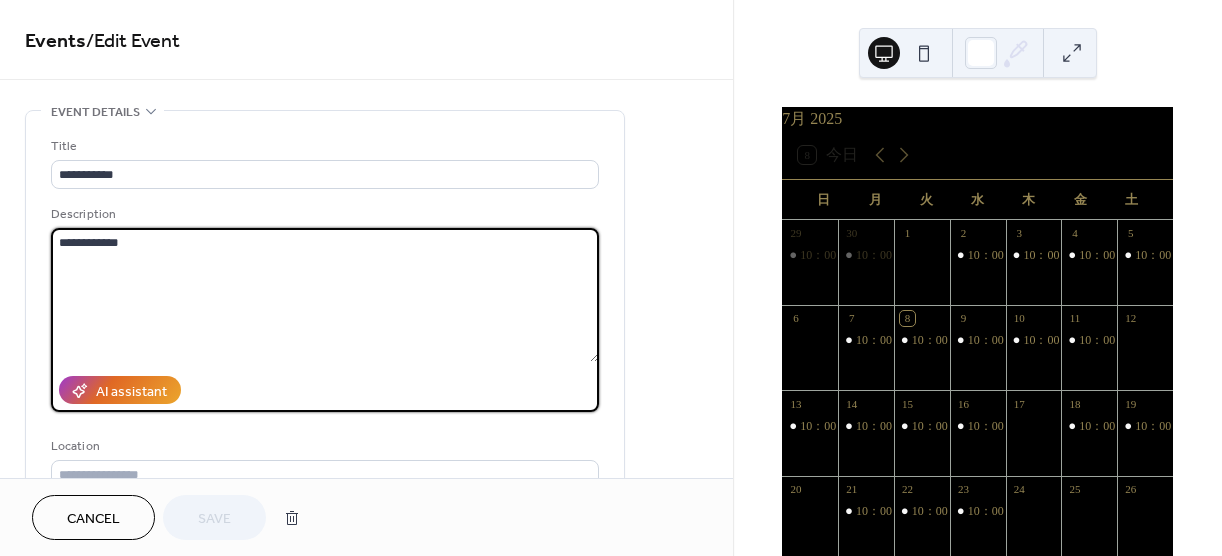 drag, startPoint x: 201, startPoint y: 241, endPoint x: -62, endPoint y: 253, distance: 263.27362 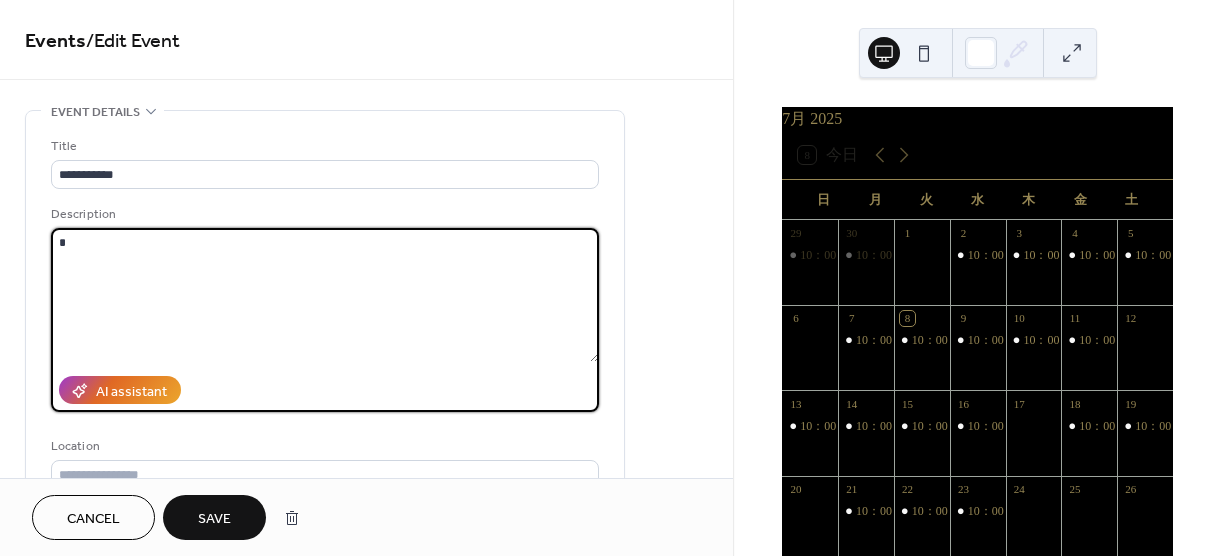 type on "*" 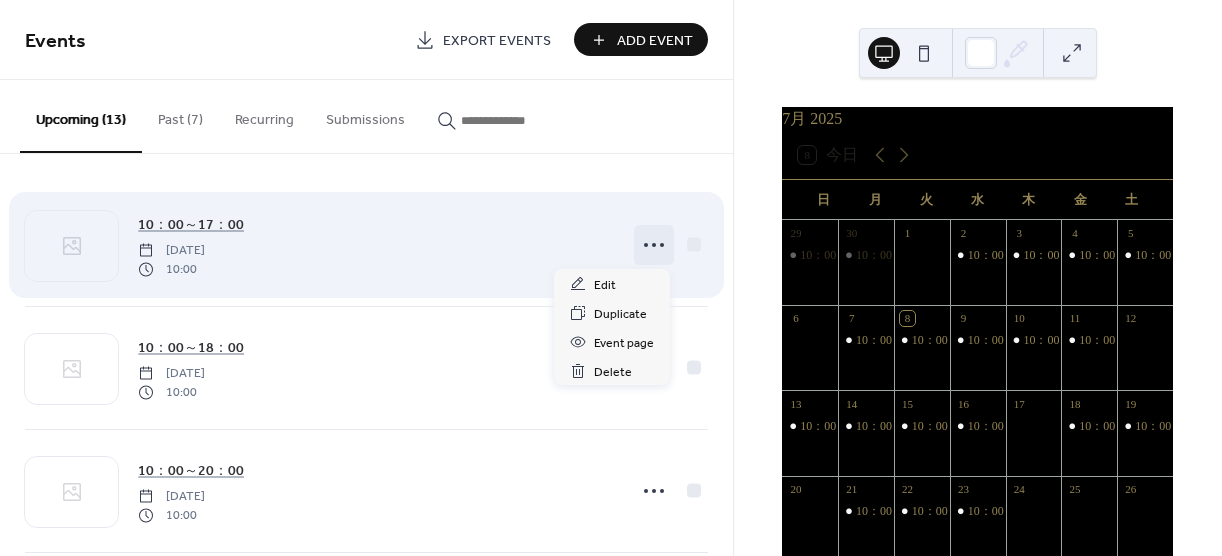 click 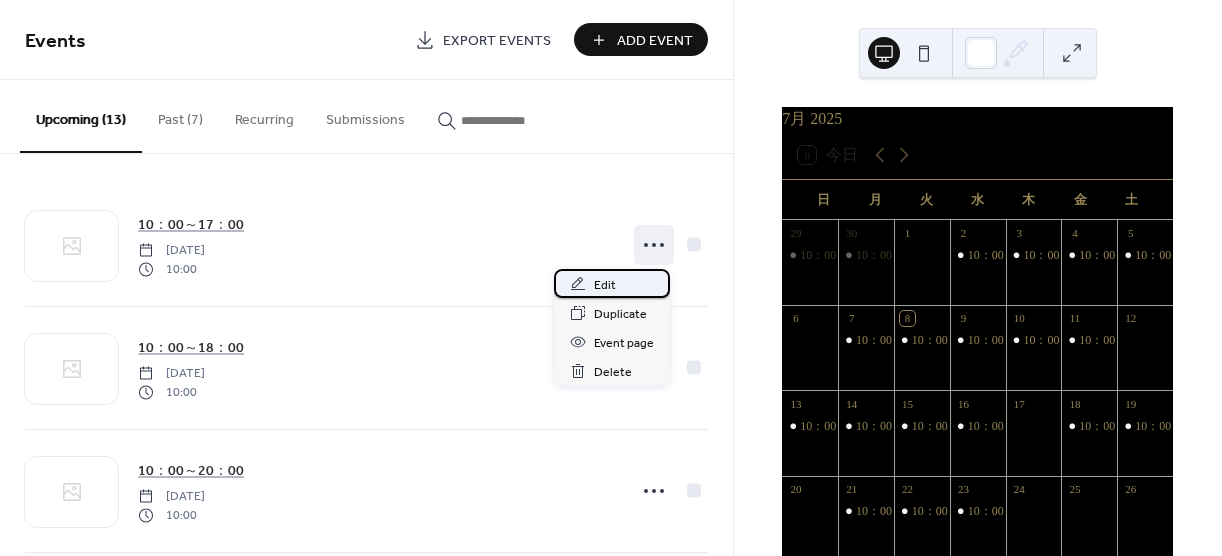 click on "Edit" at bounding box center [612, 283] 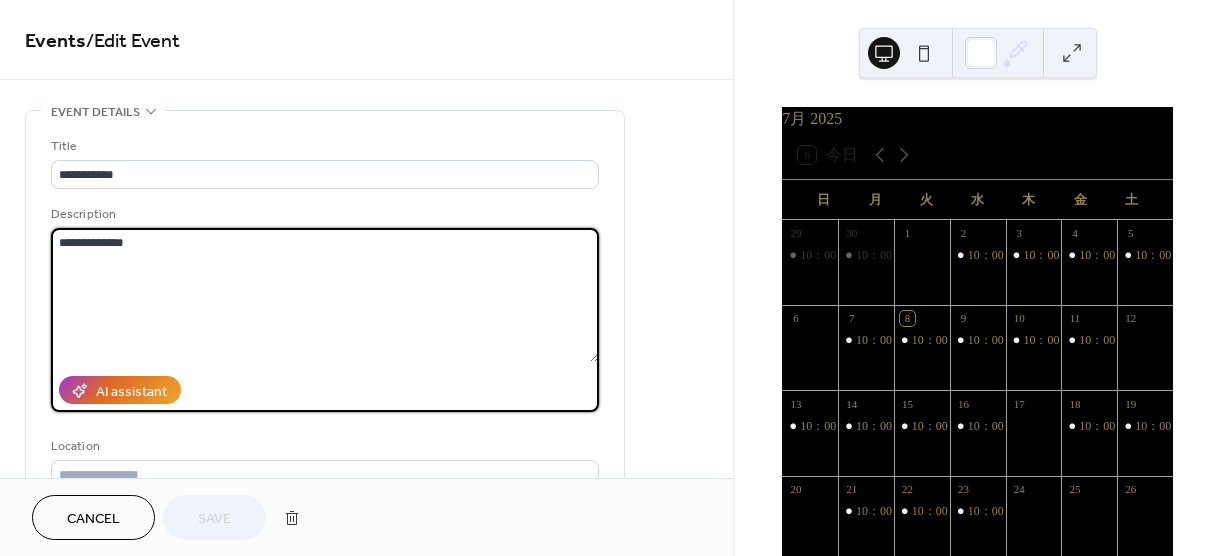 drag, startPoint x: 177, startPoint y: 231, endPoint x: -29, endPoint y: 221, distance: 206.24257 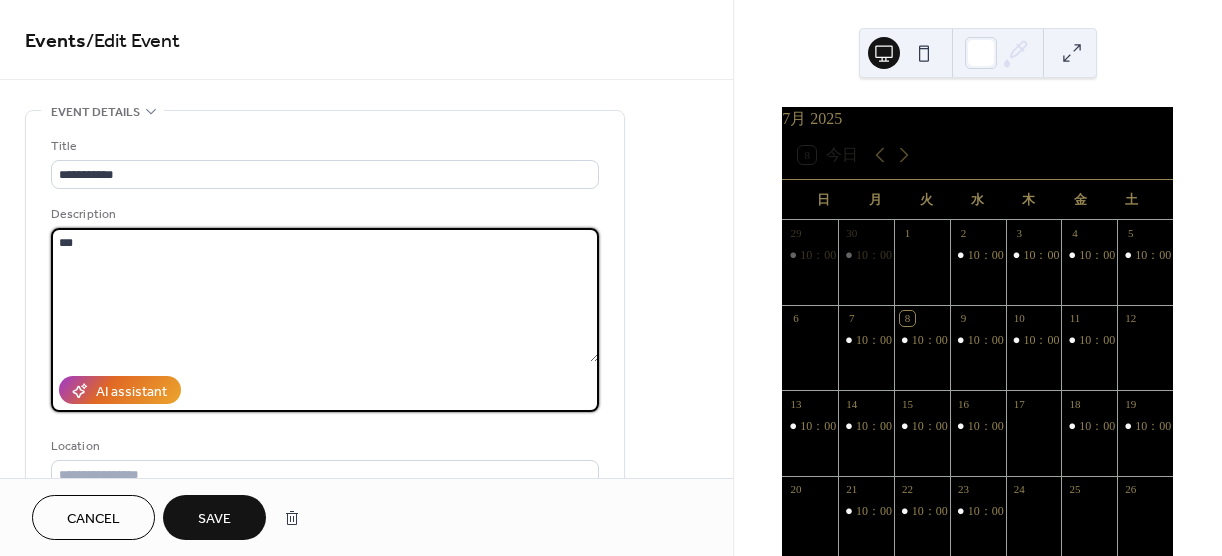 type on "*" 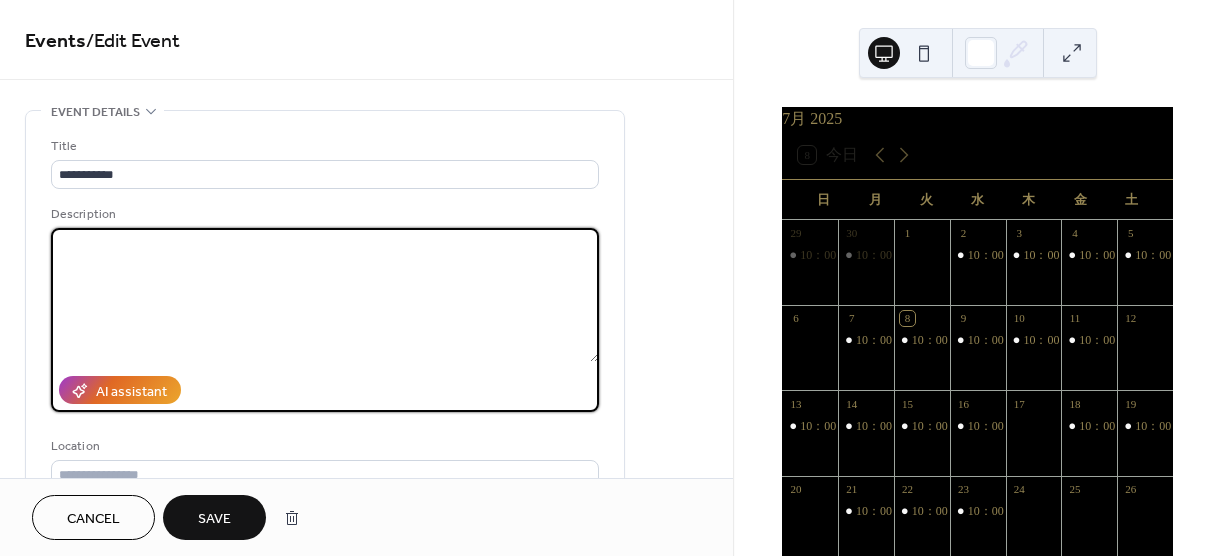 click at bounding box center [325, 295] 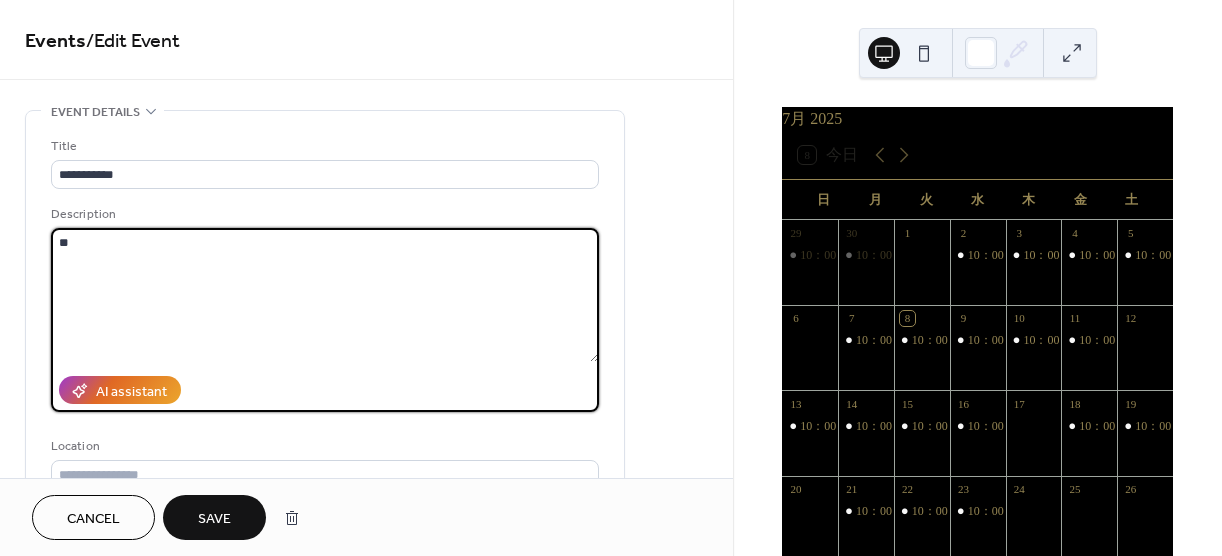 type on "*" 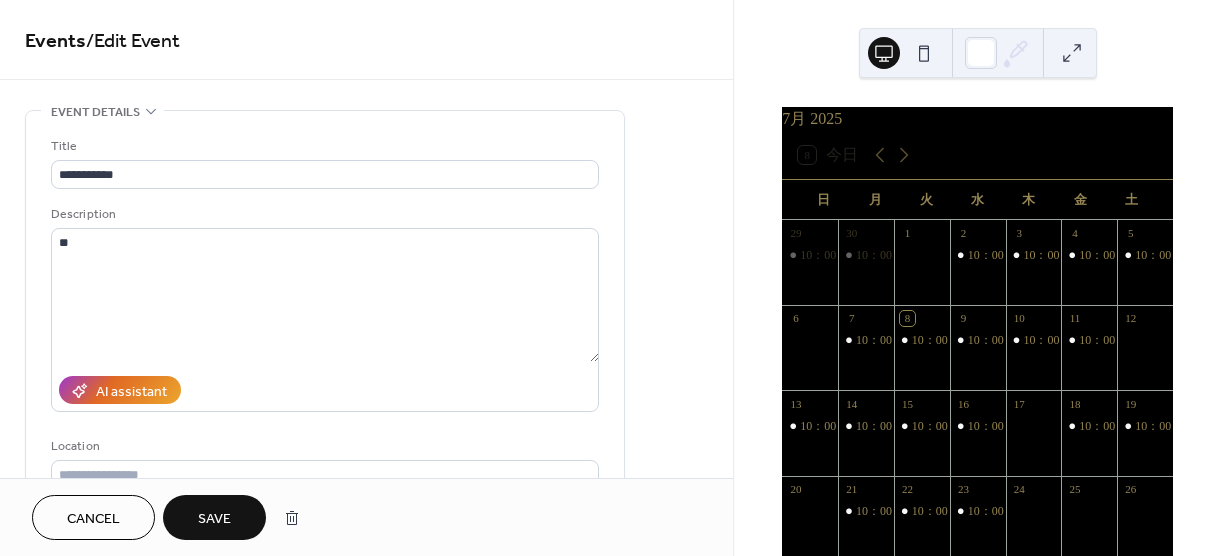 click on "Save" at bounding box center [214, 519] 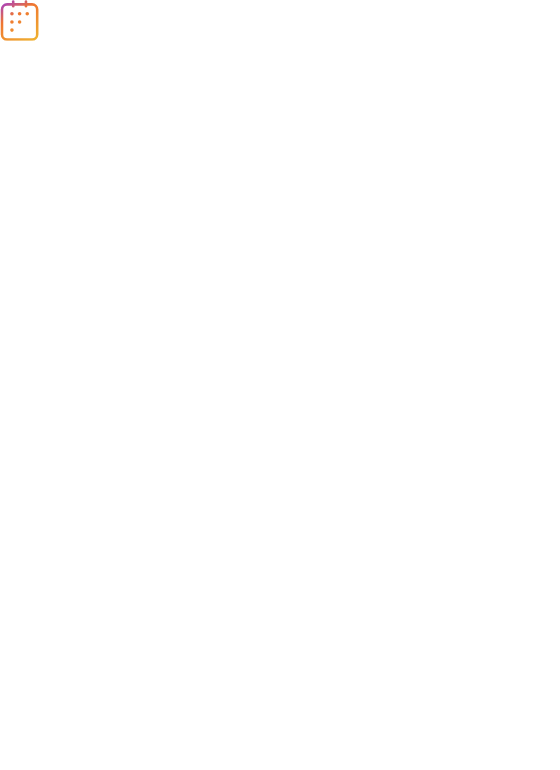 scroll, scrollTop: 0, scrollLeft: 0, axis: both 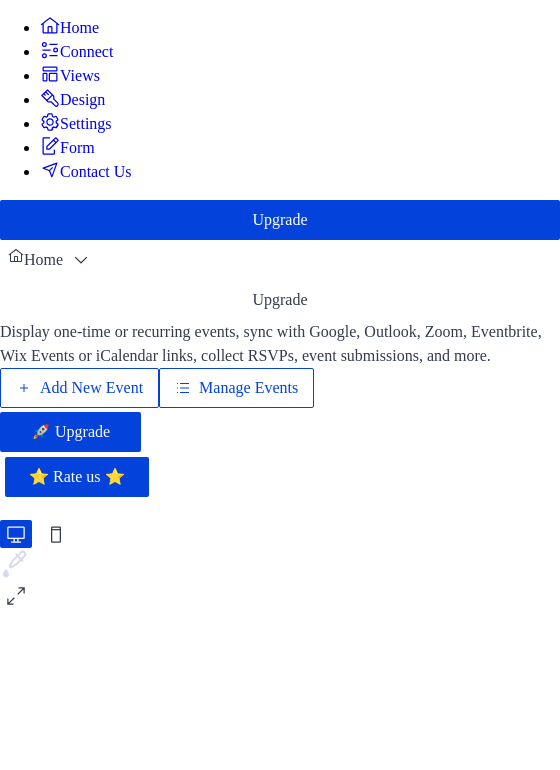 click on "Contact Us" at bounding box center [96, 172] 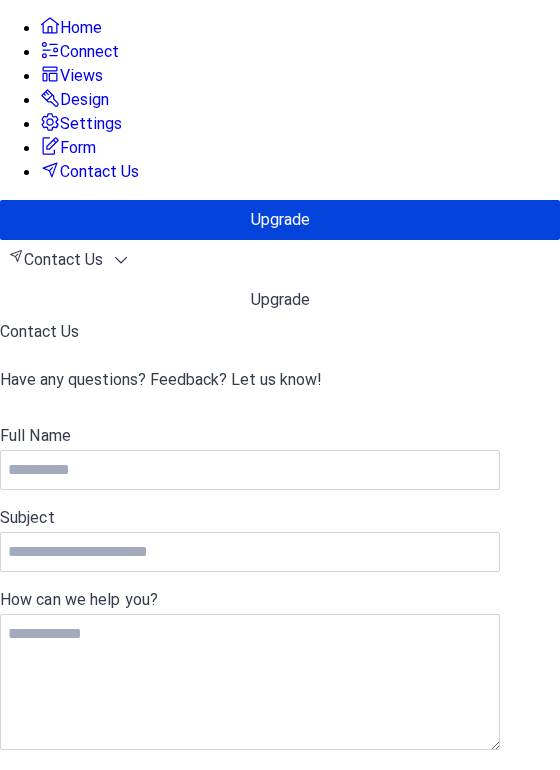 click on "Home" at bounding box center (81, 28) 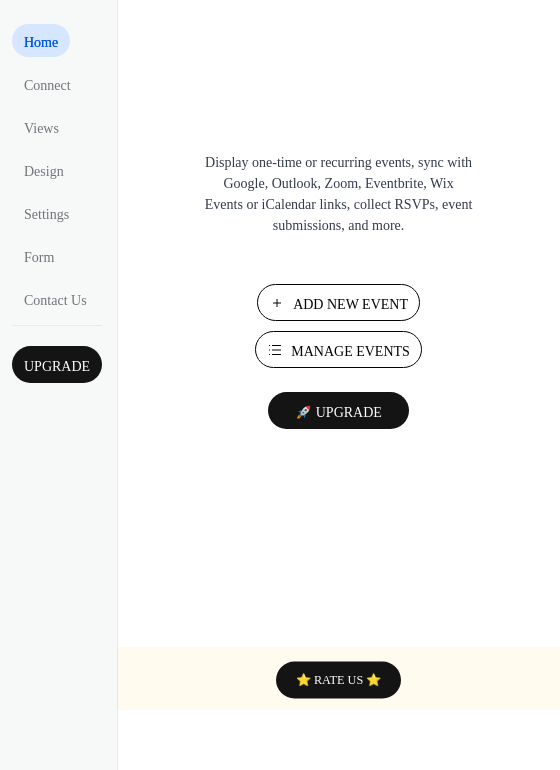 click on "Manage Events" at bounding box center [350, 351] 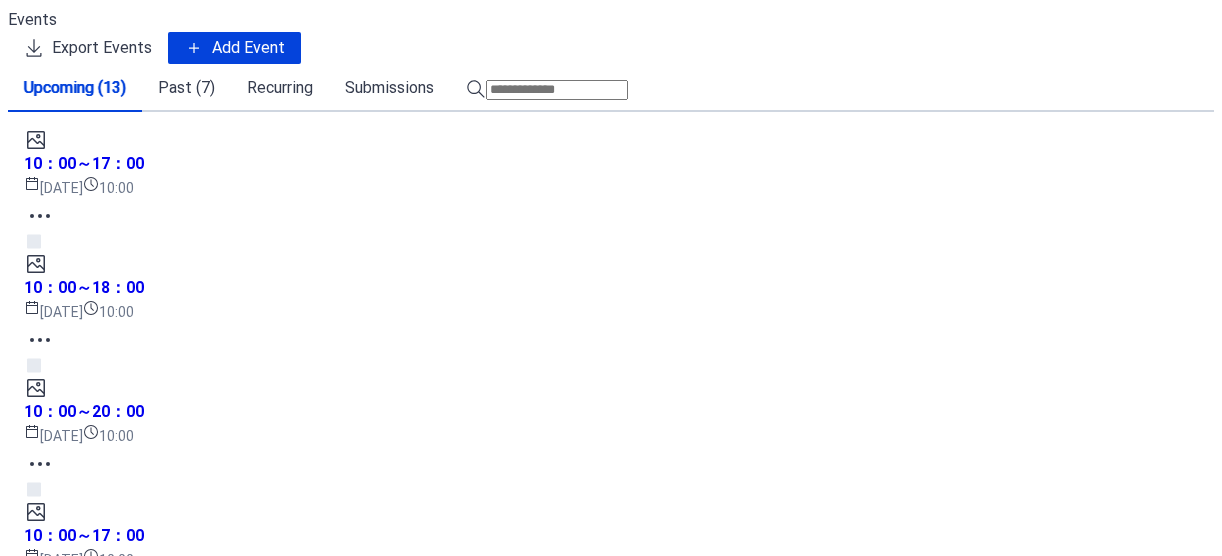 scroll, scrollTop: 0, scrollLeft: 0, axis: both 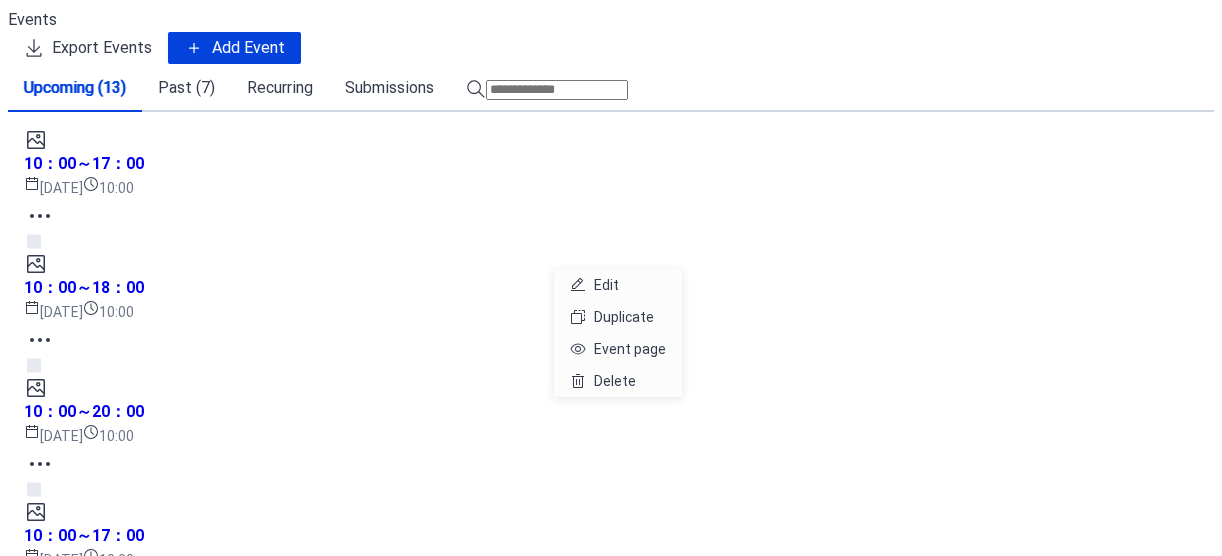 click 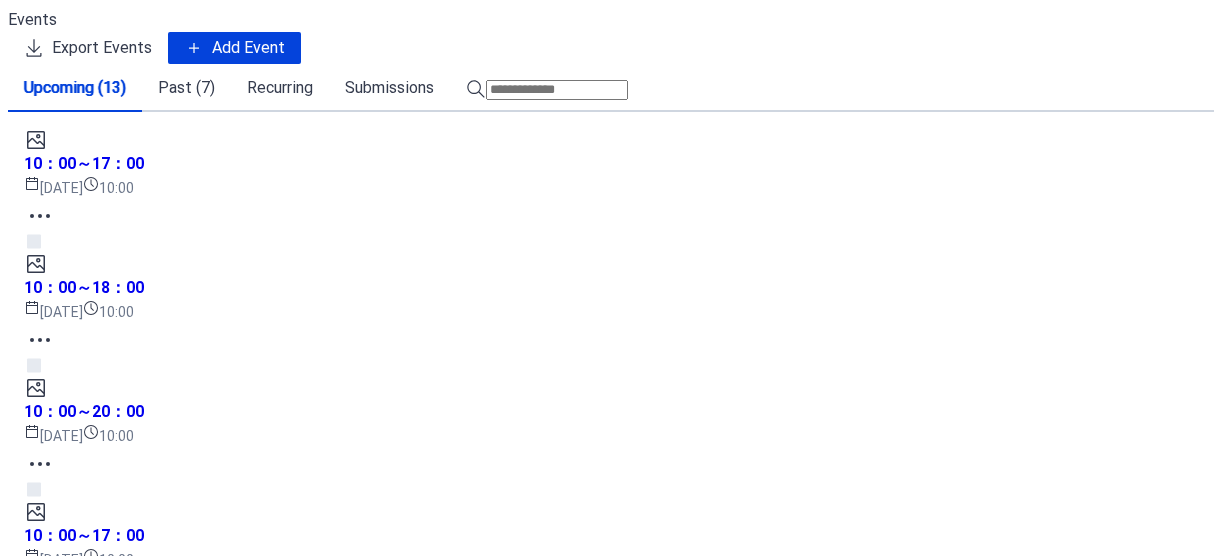 click 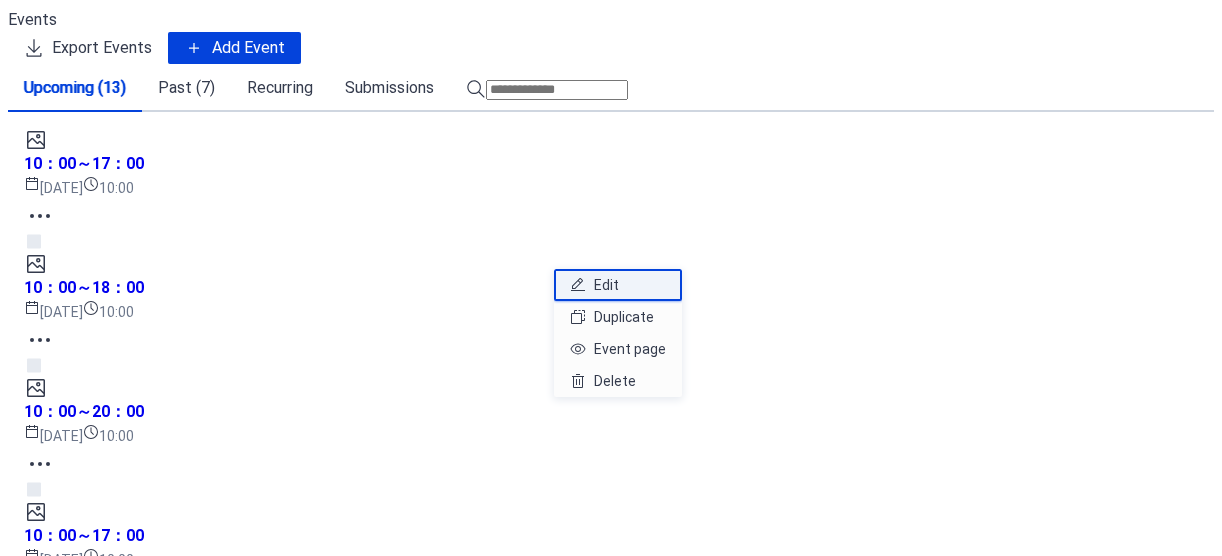 click on "Edit" at bounding box center [618, 285] 